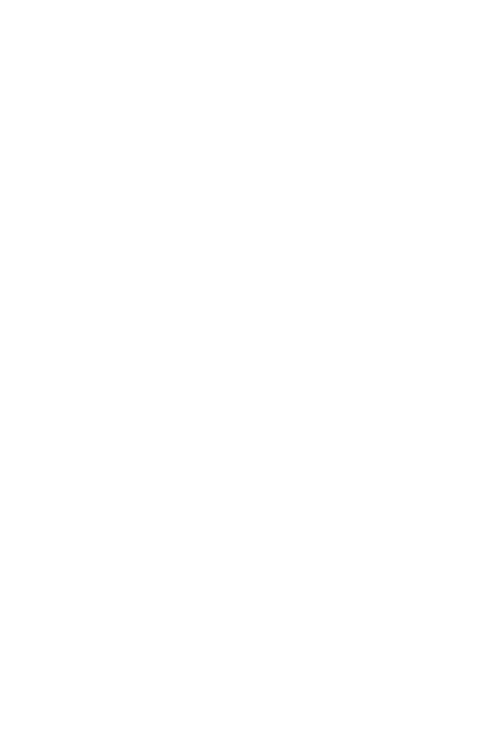 scroll, scrollTop: 0, scrollLeft: 0, axis: both 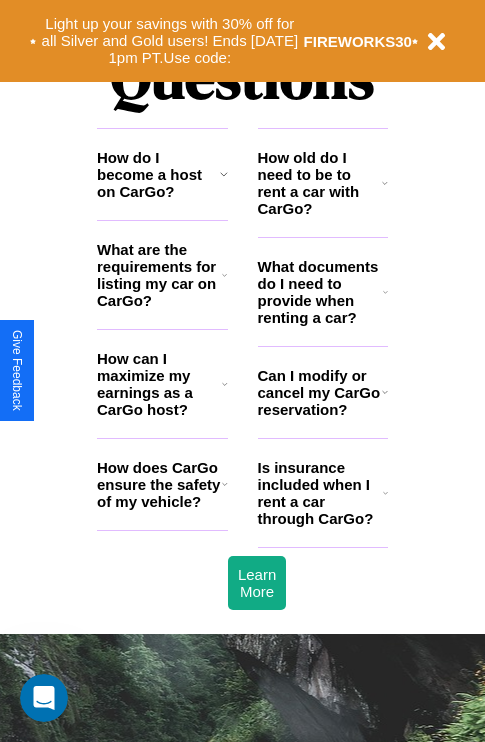 click on "How old do I need to be to rent a car with CarGo?" at bounding box center (320, 183) 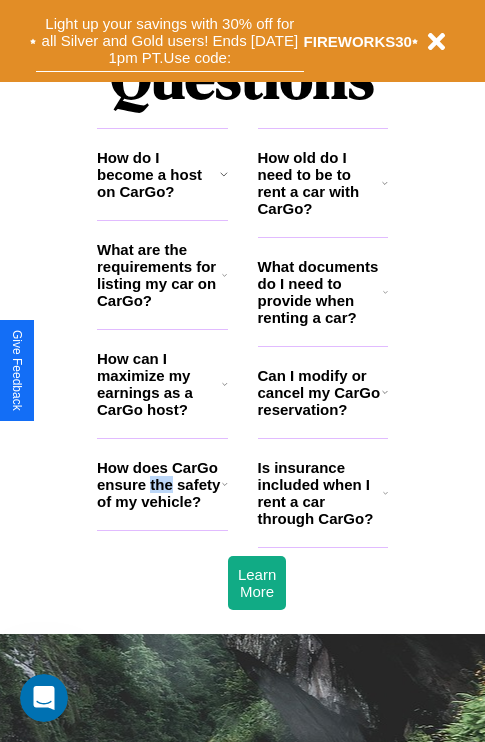 click on "Light up your savings with 30% off for all Silver and Gold users! Ends 8/1 at 1pm PT.  Use code:" at bounding box center [170, 41] 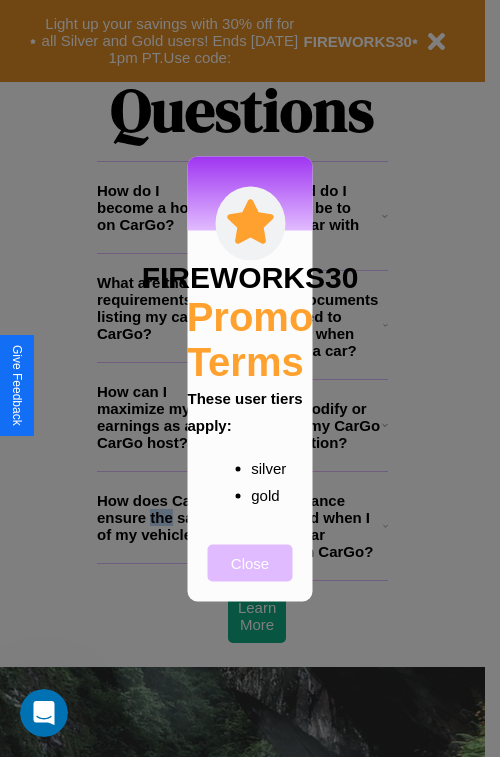 click on "Close" at bounding box center [250, 562] 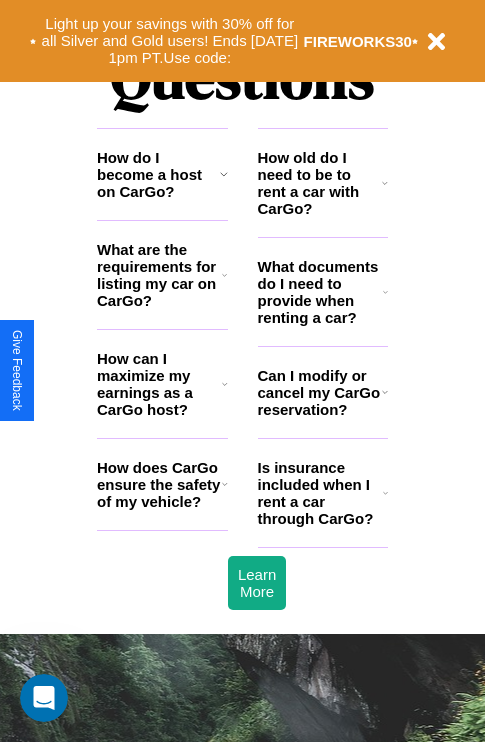 scroll, scrollTop: 308, scrollLeft: 0, axis: vertical 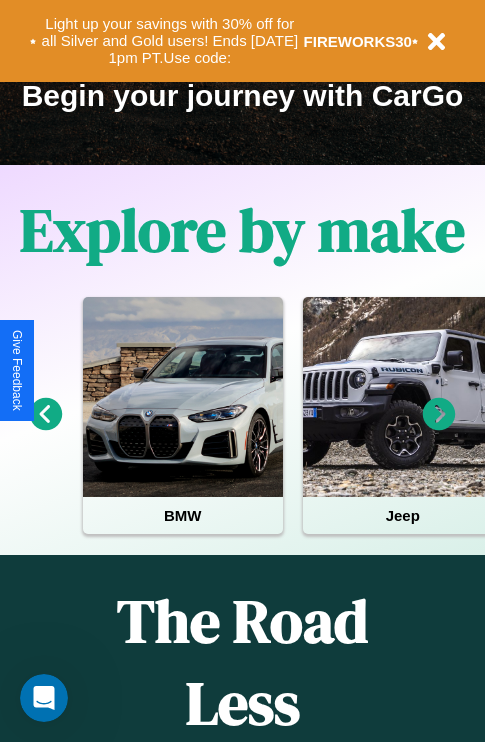 click 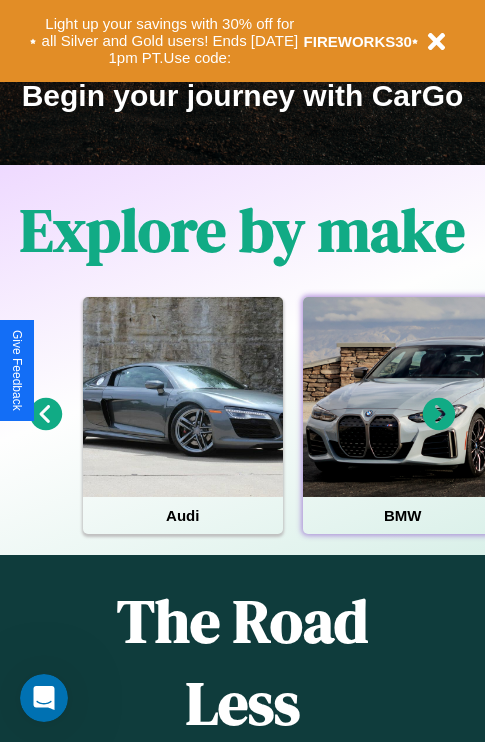 click at bounding box center [403, 397] 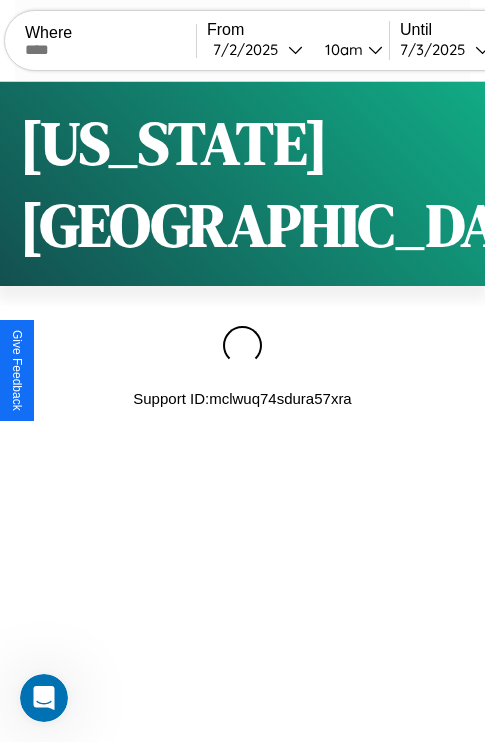 scroll, scrollTop: 0, scrollLeft: 0, axis: both 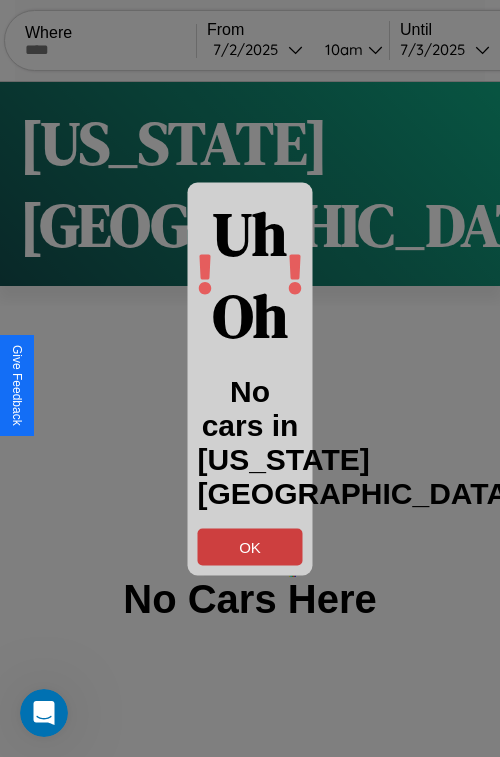click on "OK" at bounding box center [250, 546] 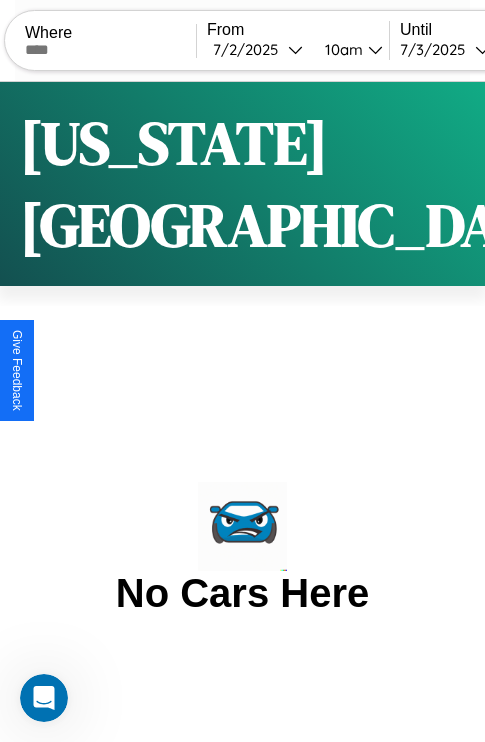 click at bounding box center (110, 50) 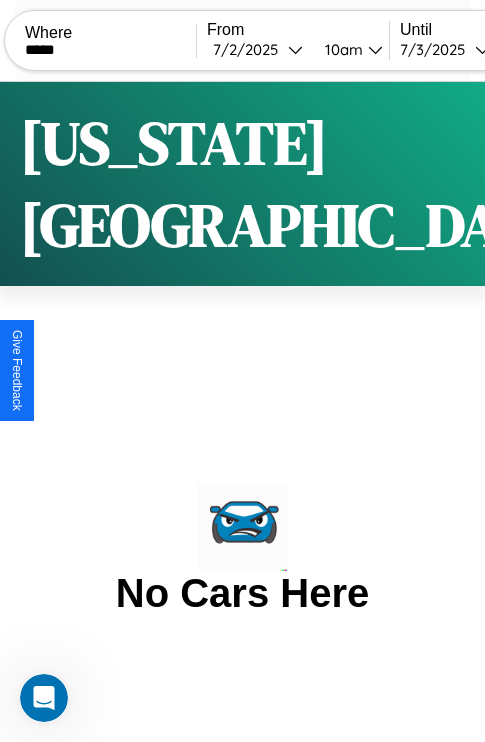 type on "*****" 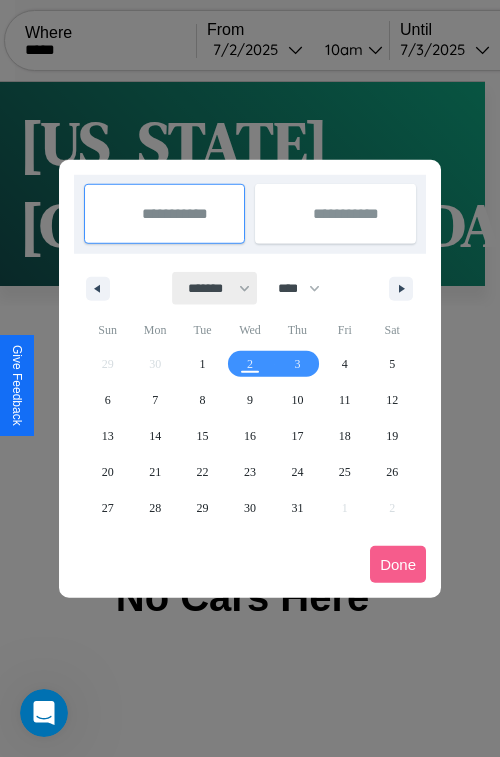 click on "******* ******** ***** ***** *** **** **** ****** ********* ******* ******** ********" at bounding box center [215, 288] 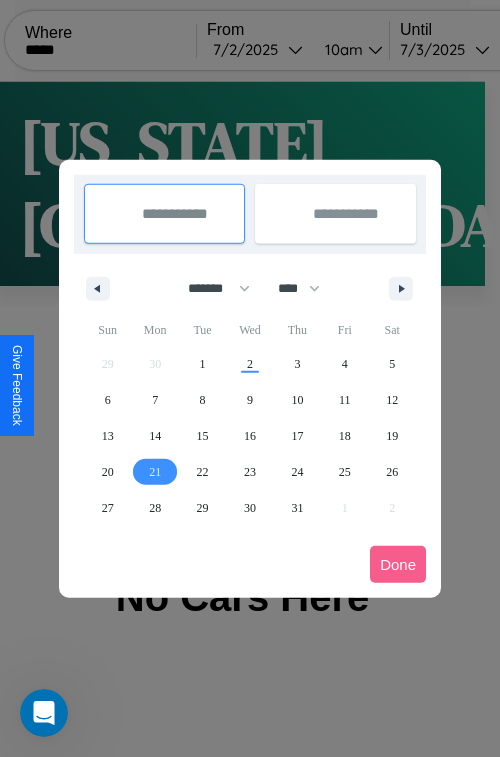 click on "21" at bounding box center (155, 472) 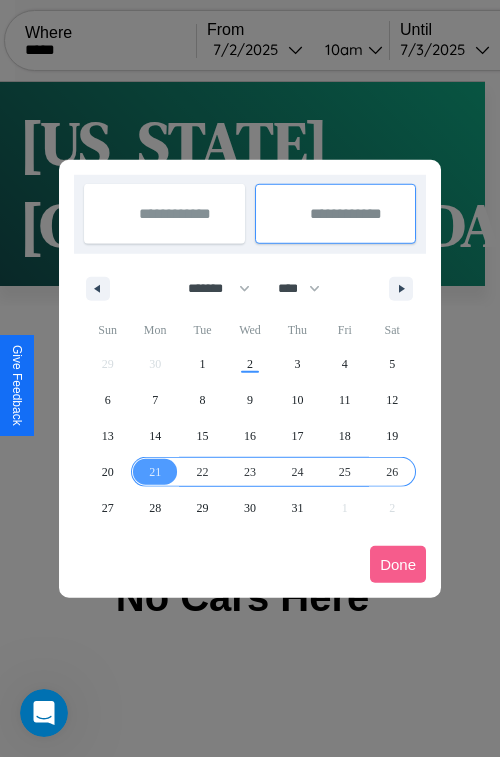 click on "26" at bounding box center (392, 472) 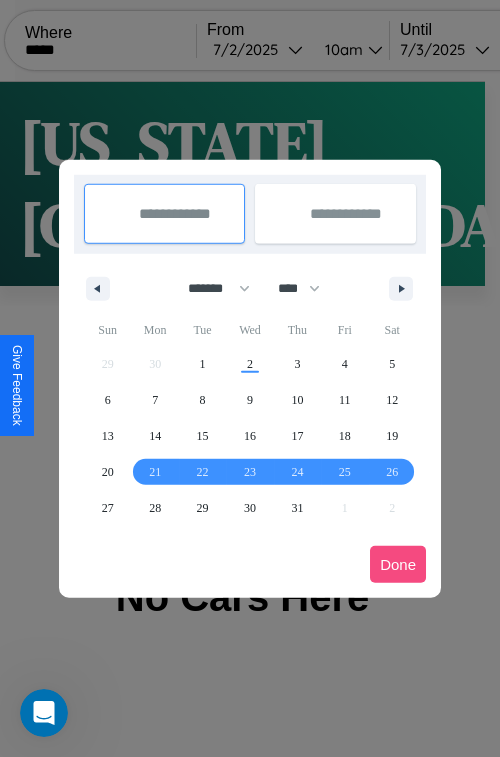 click on "Done" at bounding box center [398, 564] 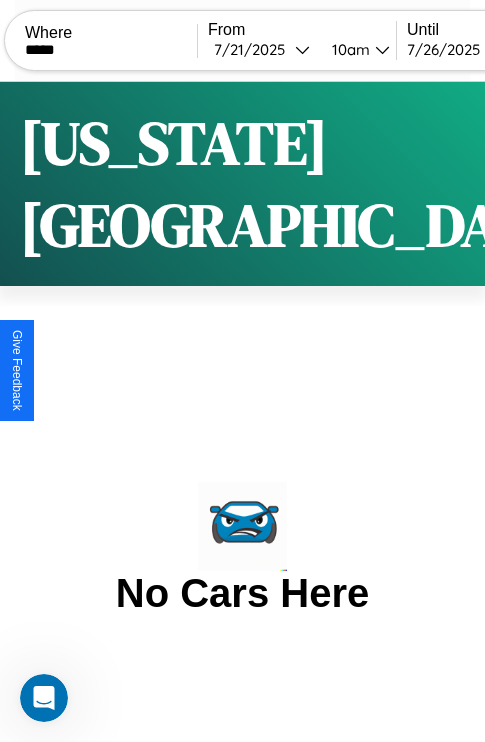 scroll, scrollTop: 0, scrollLeft: 187, axis: horizontal 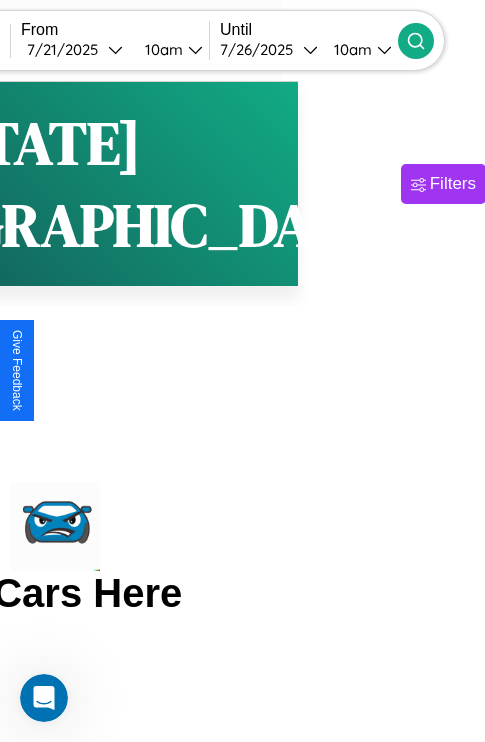 click 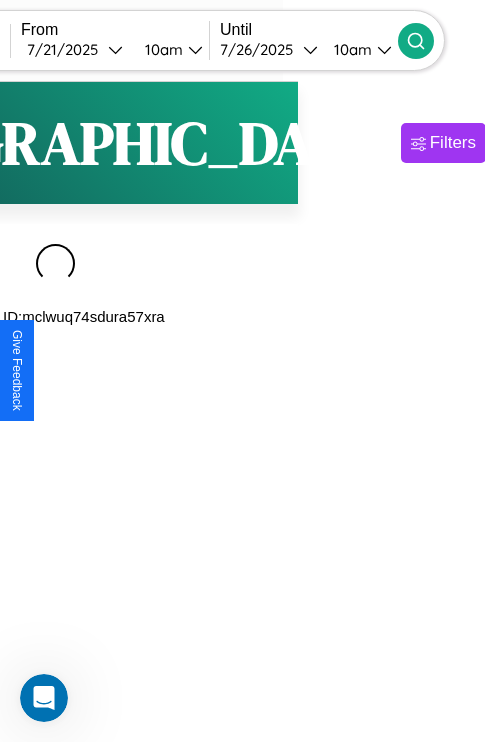 scroll, scrollTop: 0, scrollLeft: 183, axis: horizontal 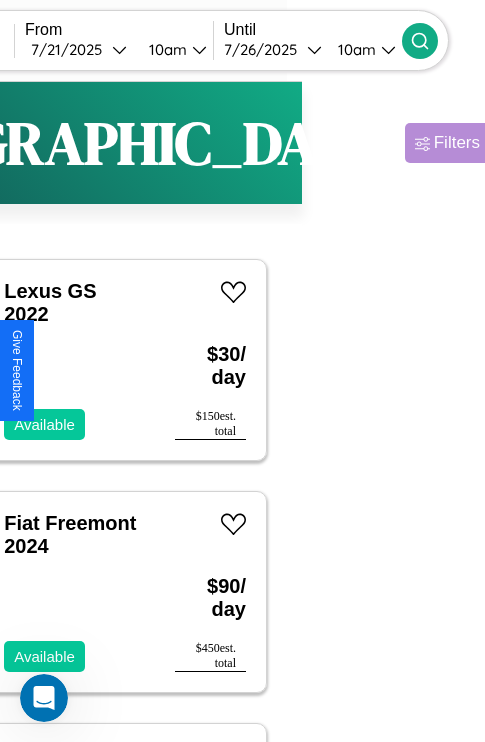click on "Filters" at bounding box center [457, 143] 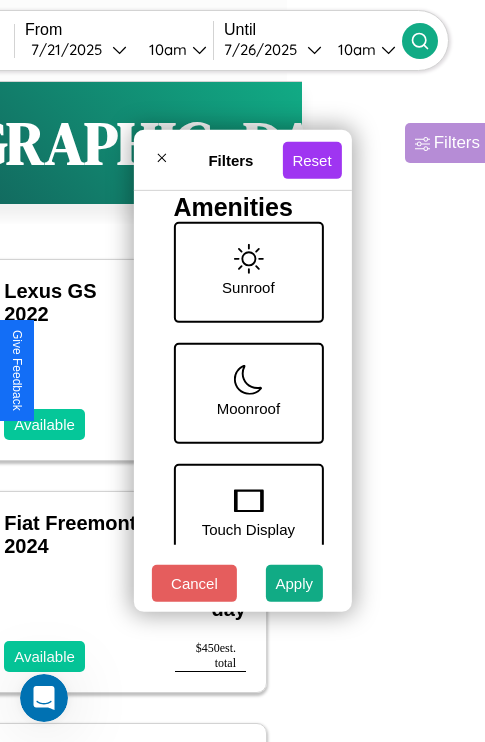 scroll, scrollTop: 651, scrollLeft: 0, axis: vertical 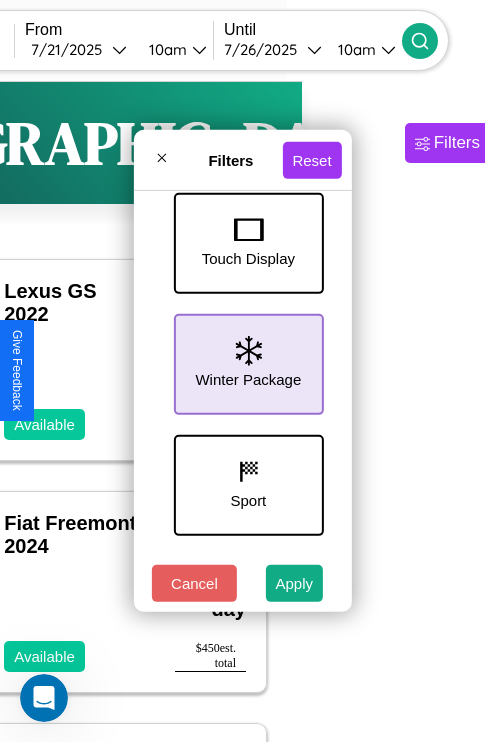 click 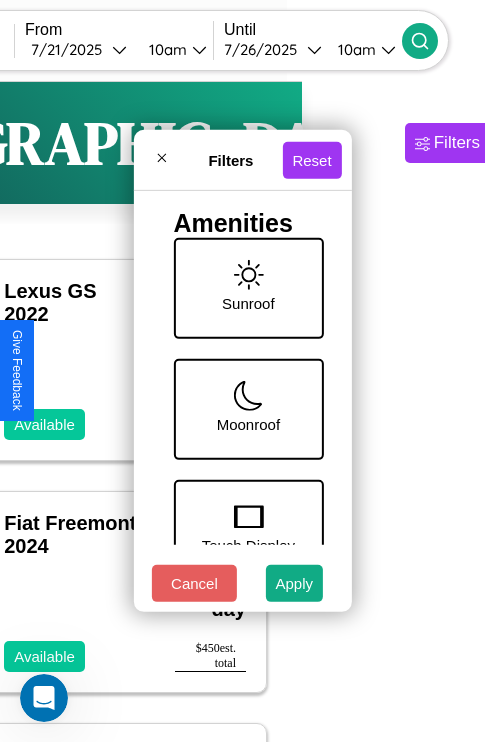 scroll, scrollTop: 288, scrollLeft: 0, axis: vertical 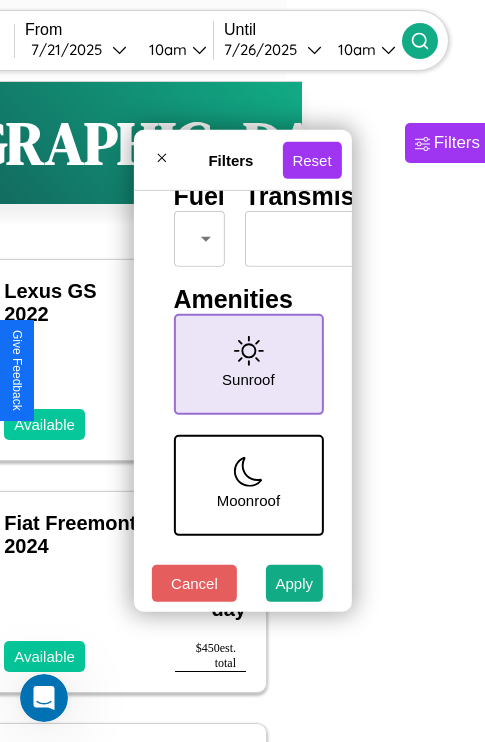 click 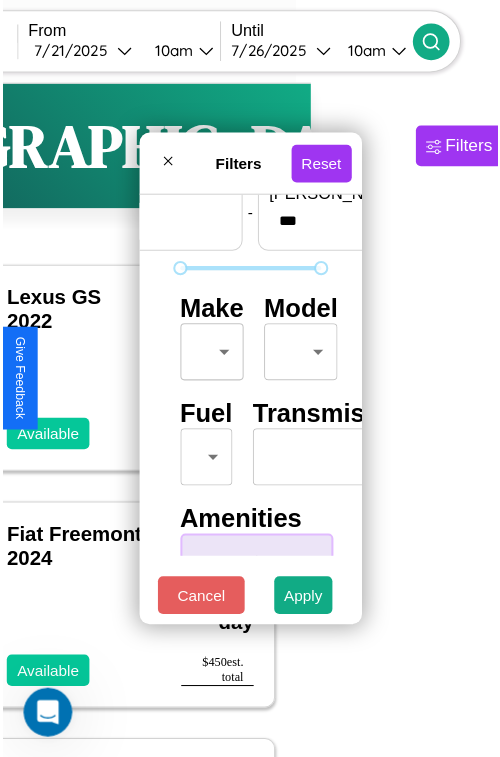 scroll, scrollTop: 59, scrollLeft: 0, axis: vertical 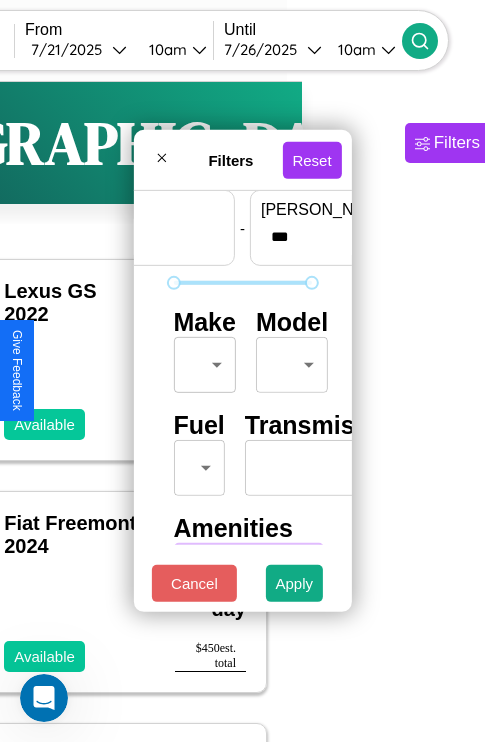 click on "CarGo Where ***** From 7 / 21 / 2025 10am Until 7 / 26 / 2025 10am Become a Host Login Sign Up Kyoto Filters 129  cars in this area These cars can be picked up in this city. Lexus   GS   2022 Available $ 30  / day $ 150  est. total Fiat   Freemont   2024 Available $ 90  / day $ 450  est. total GMC   Yukon   2018 Available $ 200  / day $ 1000  est. total Lexus   LX   2017 Available $ 30  / day $ 150  est. total Land Rover   Range Rover Velar   2020 Available $ 130  / day $ 650  est. total Audi   Q3   2022 Available $ 50  / day $ 250  est. total Alfa Romeo   Tonale   2021 Available $ 80  / day $ 400  est. total Jaguar   F-PACE   2014 Available $ 200  / day $ 1000  est. total Acura   Integra   2014 Available $ 120  / day $ 600  est. total Jeep   Comanche   2014 Available $ 110  / day $ 550  est. total Tesla   Model X   2017 Available $ 100  / day $ 500  est. total Lincoln   MKZ   2017 Available $ 130  / day $ 650  est. total Subaru   Solterra   2021 Available $ 180  / day $ 900  est. total Lexus   IS   2022 $ 70" at bounding box center (59, 412) 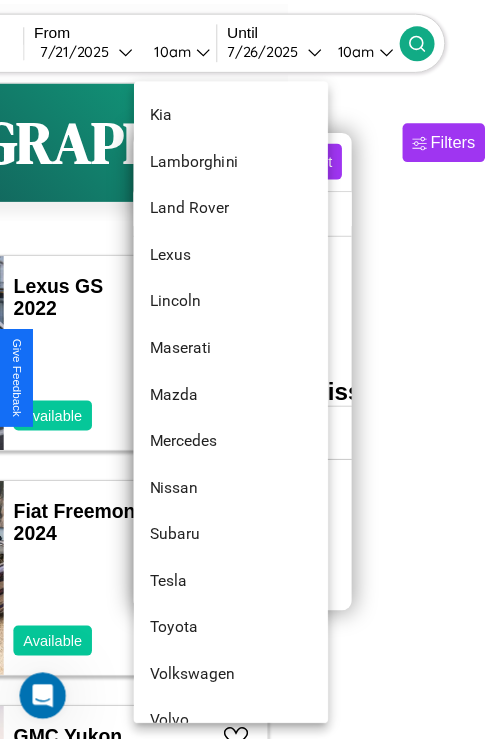 scroll, scrollTop: 1083, scrollLeft: 0, axis: vertical 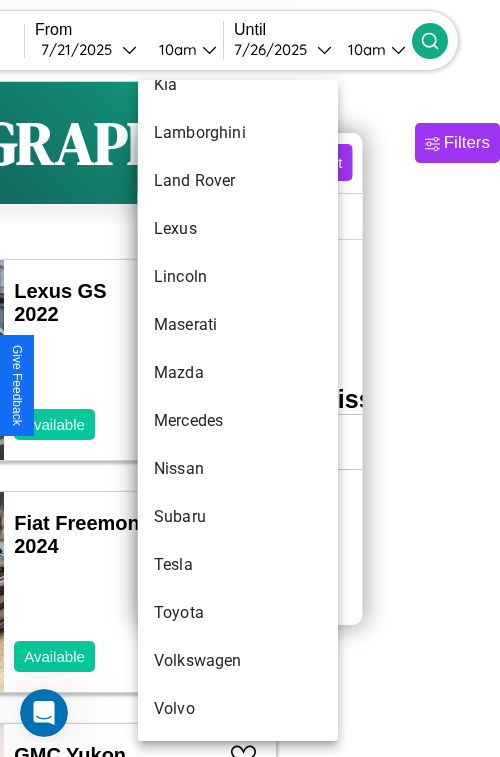 click on "Mercedes" at bounding box center (238, 421) 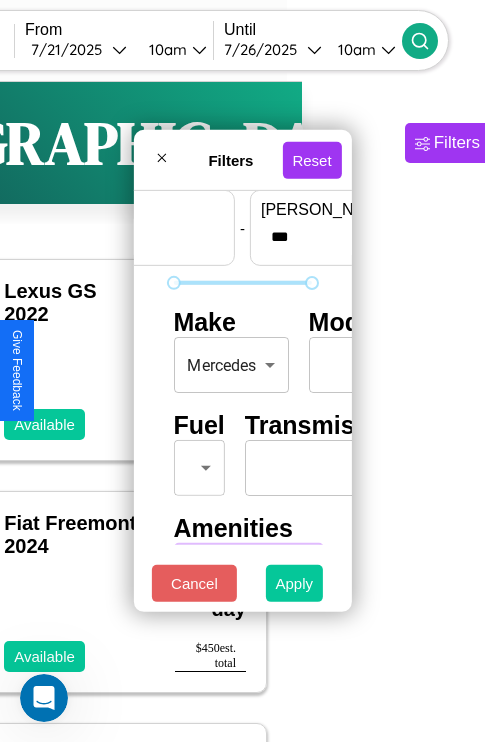 click on "Apply" at bounding box center (295, 583) 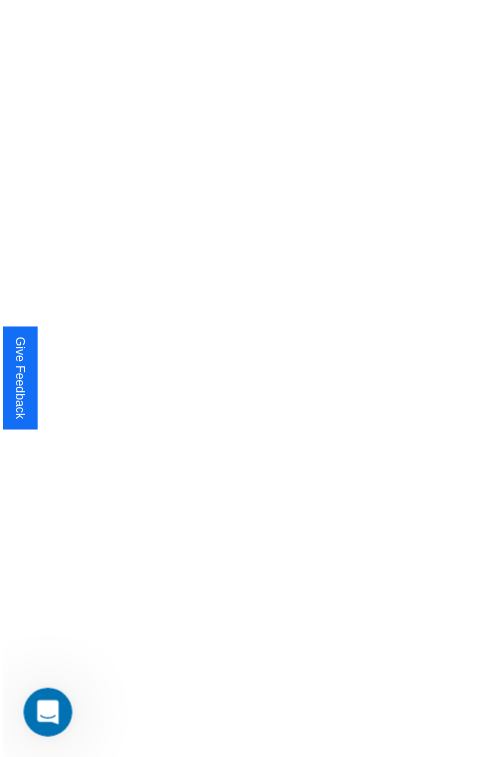 scroll, scrollTop: 0, scrollLeft: 0, axis: both 